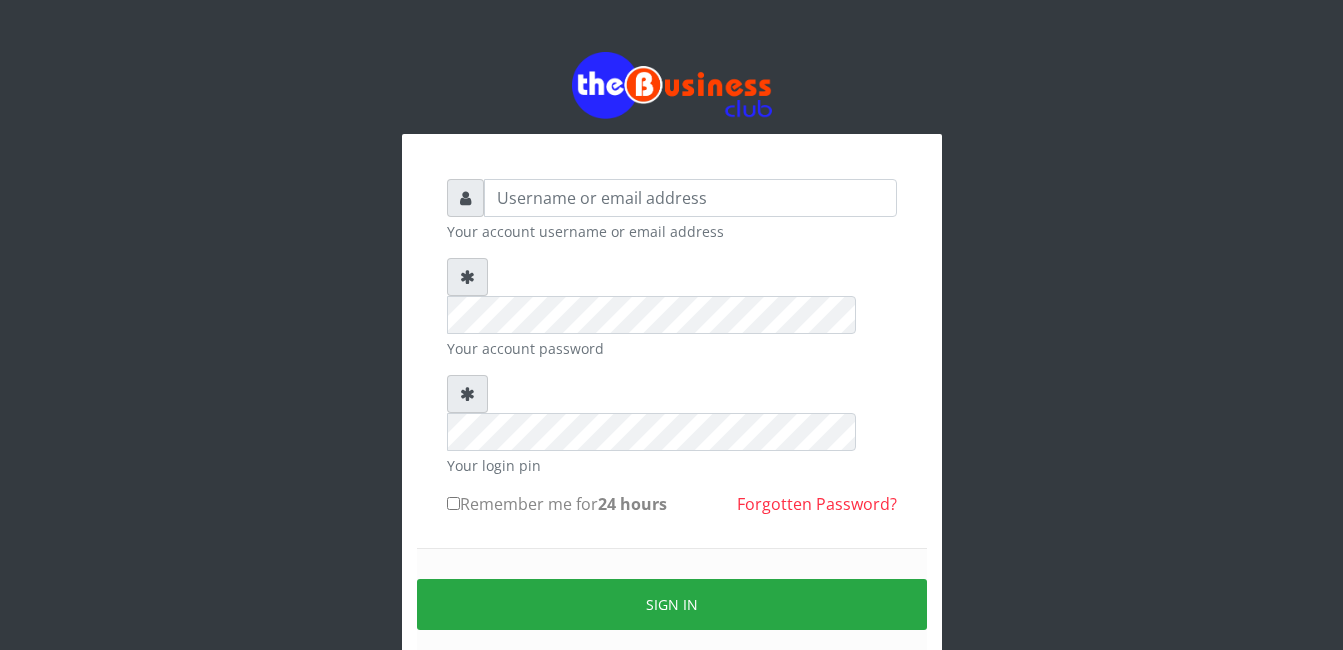 scroll, scrollTop: 0, scrollLeft: 0, axis: both 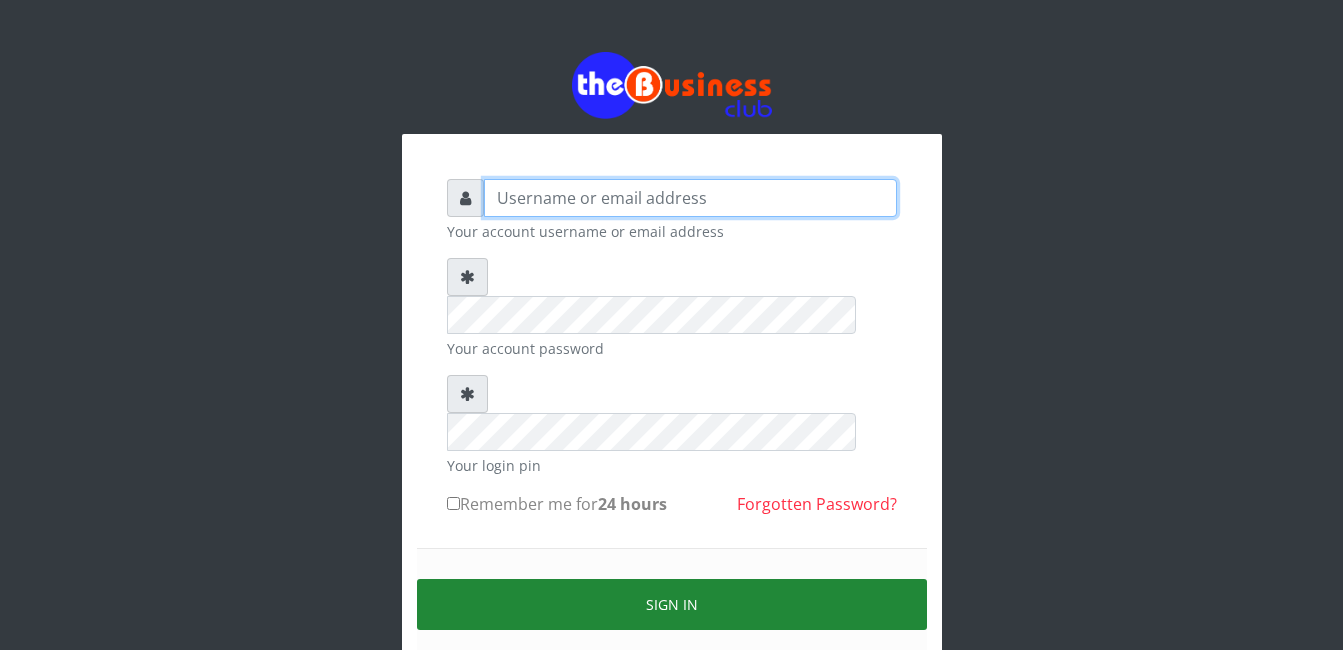 type on "gloworld1" 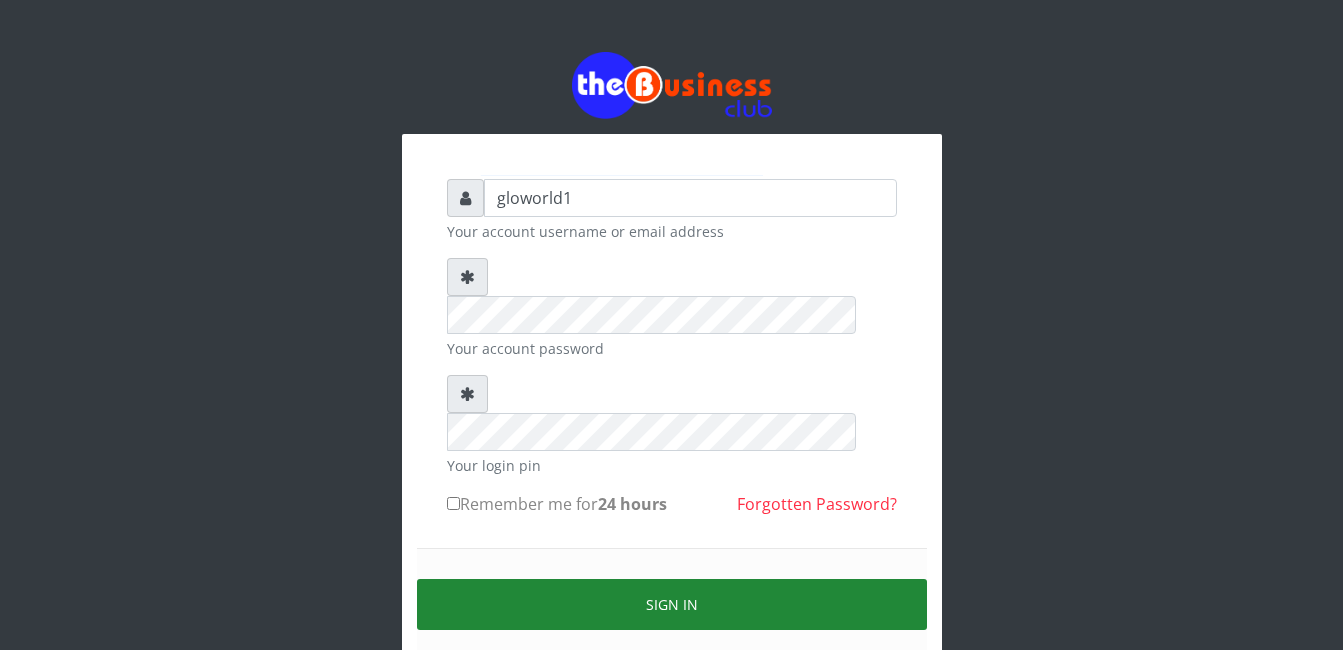 click on "Sign in" at bounding box center [672, 604] 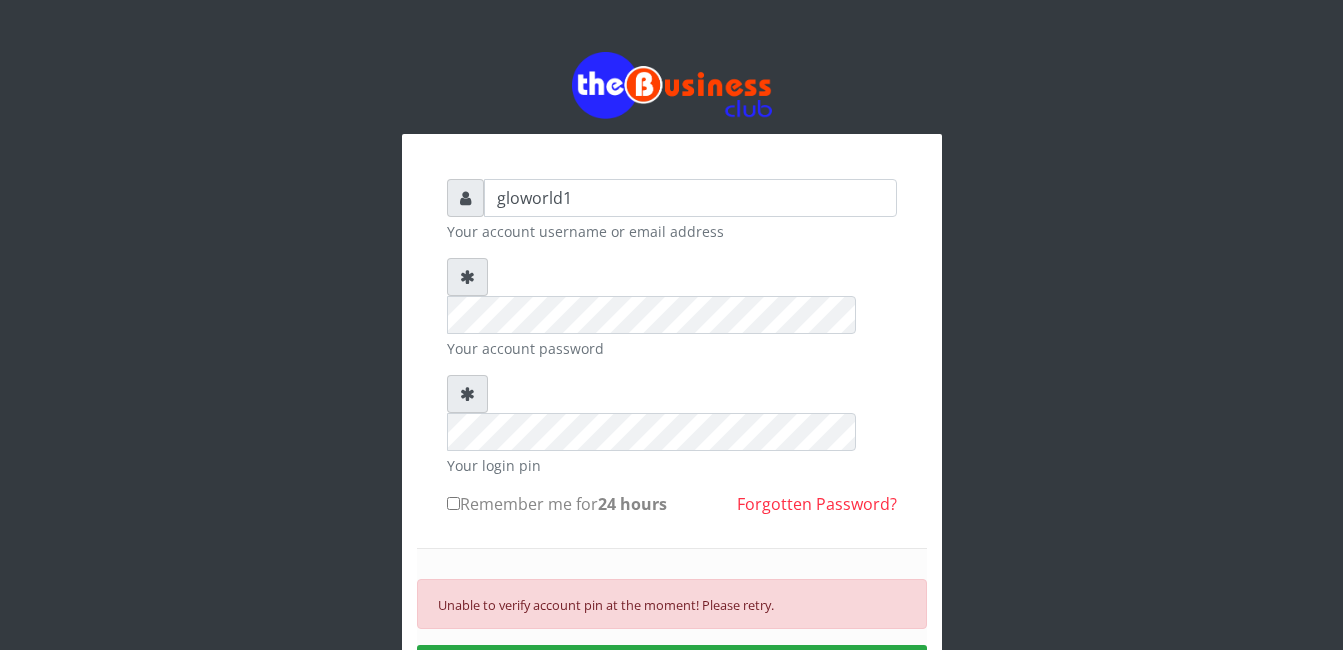 click on "Remember me for  24 hours" at bounding box center (453, 503) 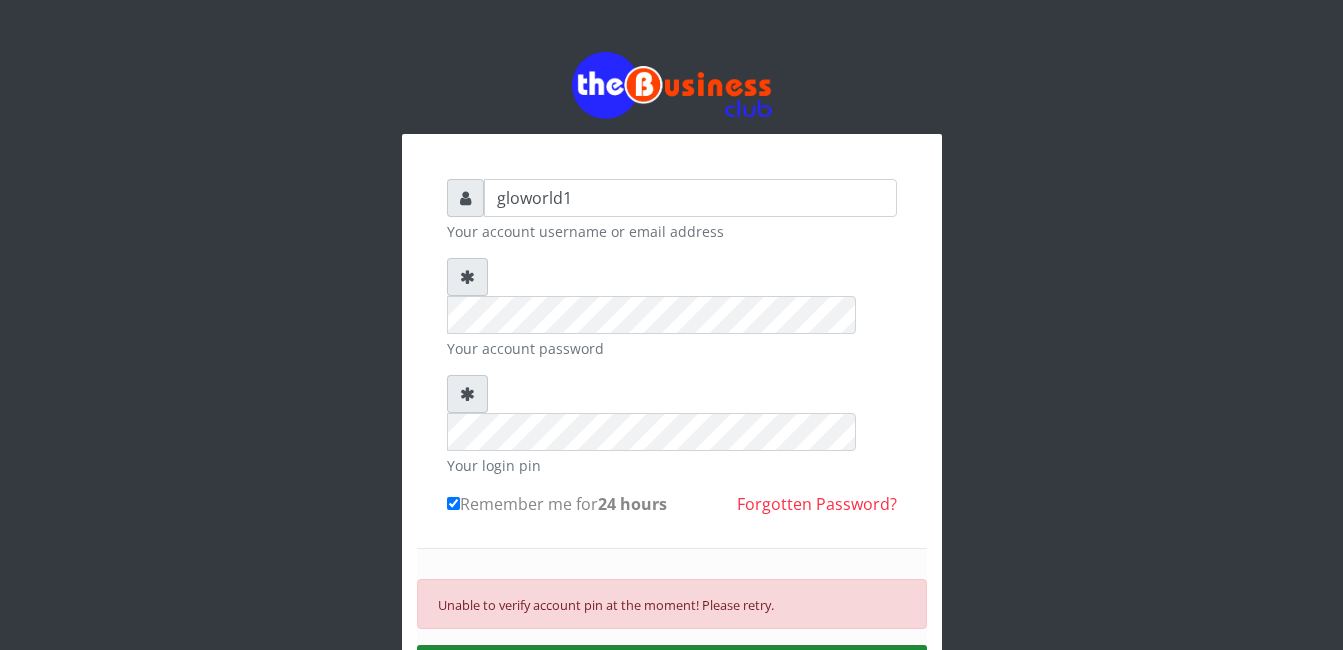 click on "SIGN IN" at bounding box center (672, 670) 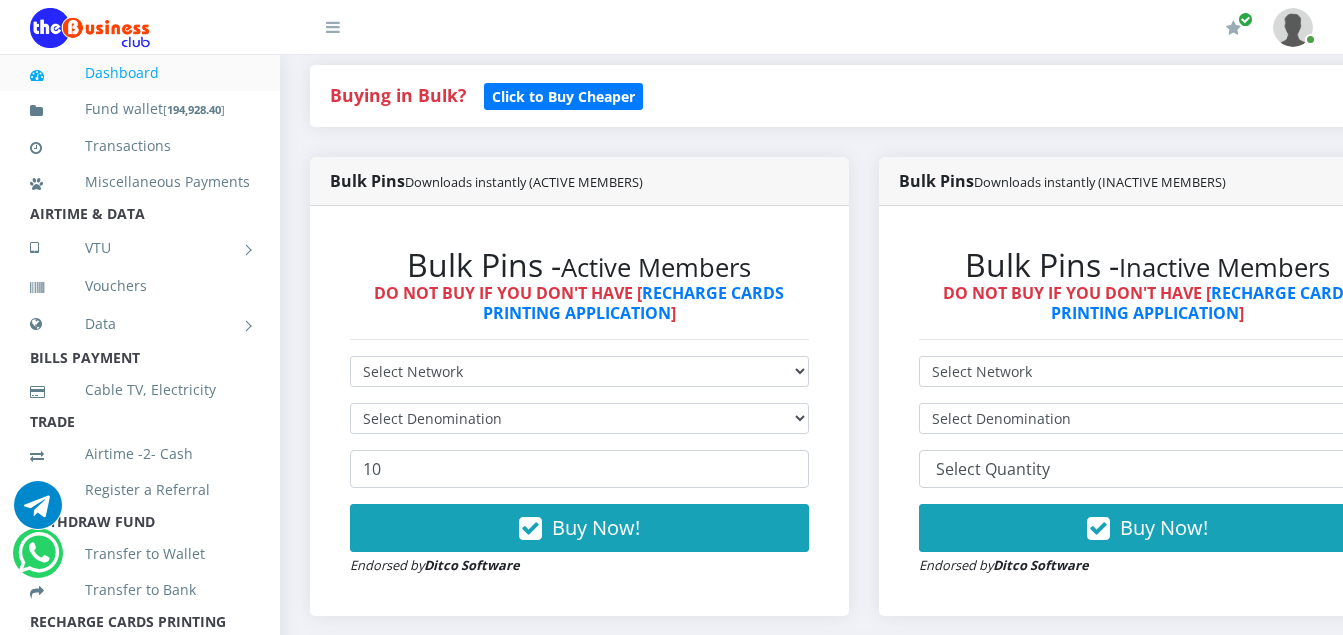 scroll, scrollTop: 440, scrollLeft: 0, axis: vertical 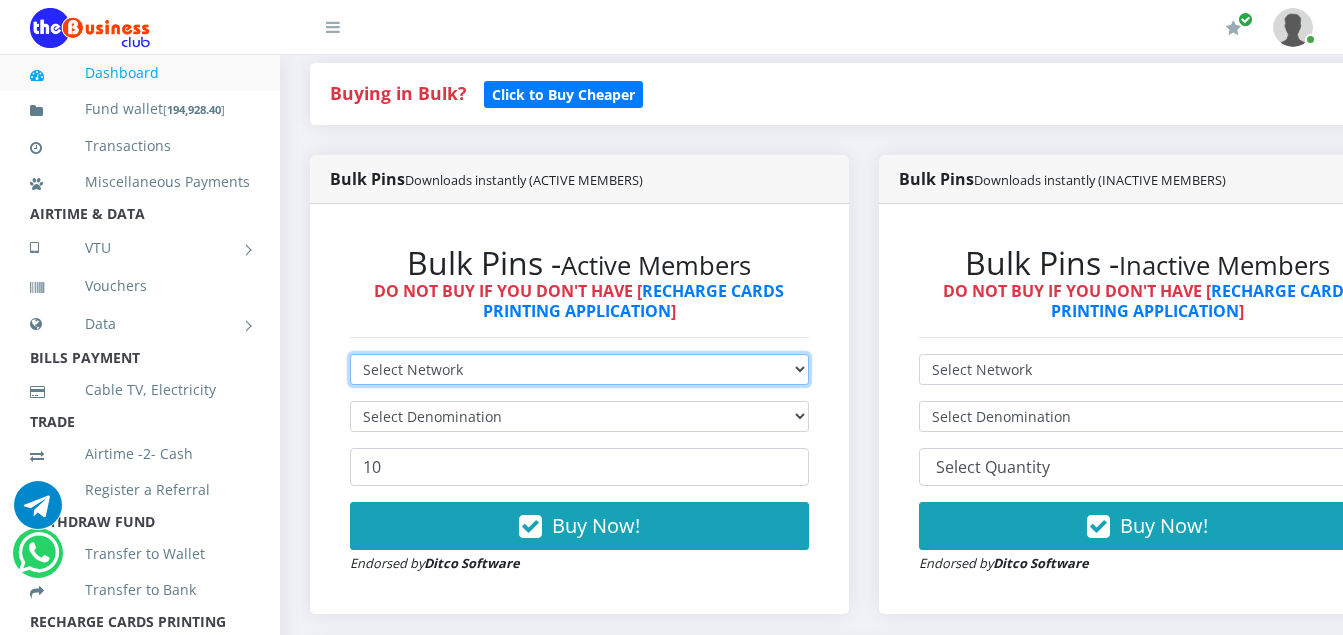click on "Select Network
MTN
Globacom
9Mobile
Airtel" at bounding box center (579, 369) 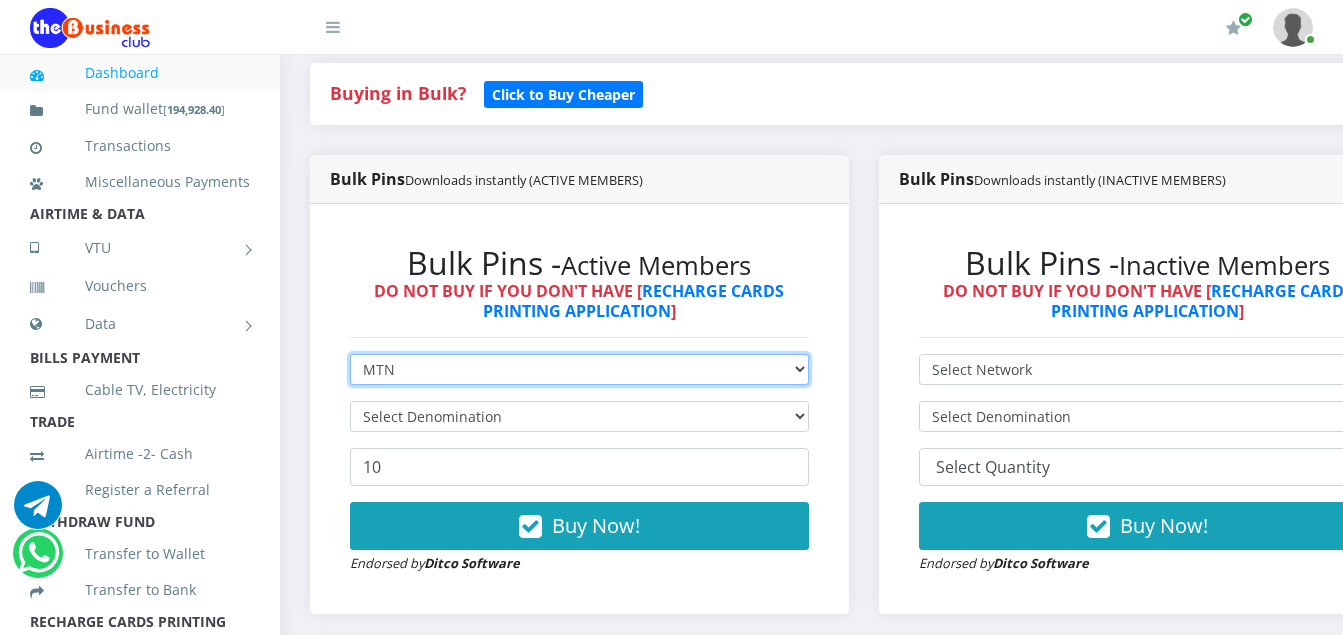click on "Select Network
MTN
Globacom
9Mobile
Airtel" at bounding box center [579, 369] 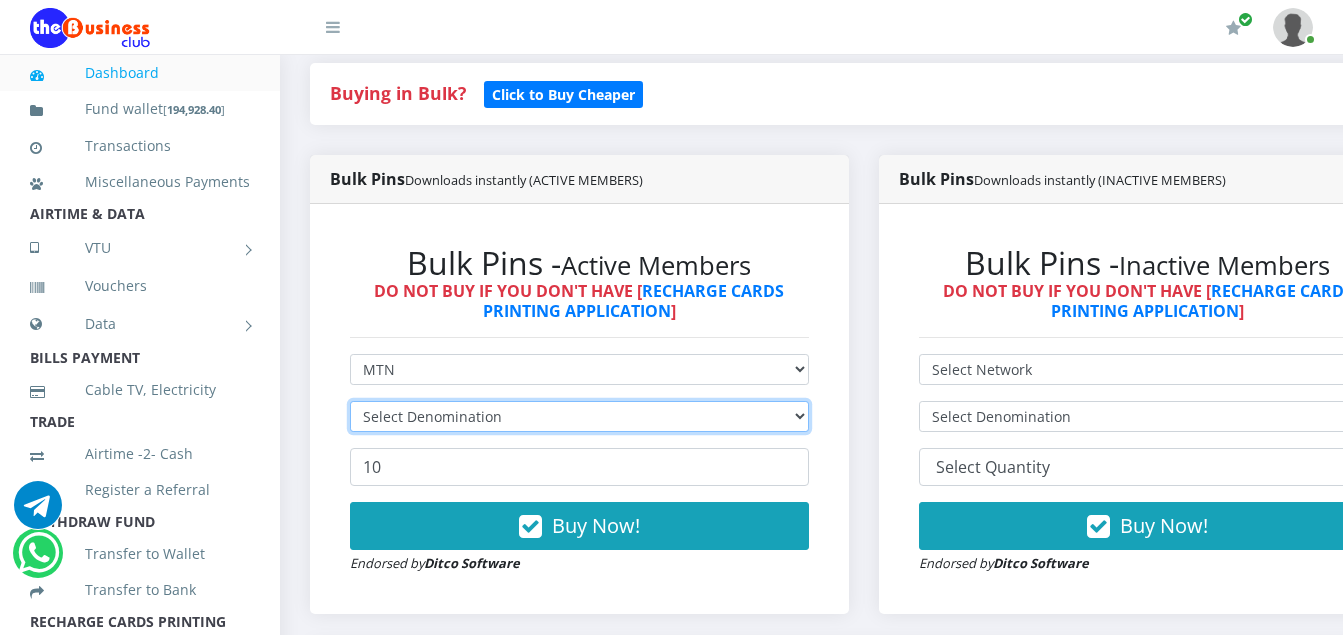 click on "Select Denomination" at bounding box center [579, 416] 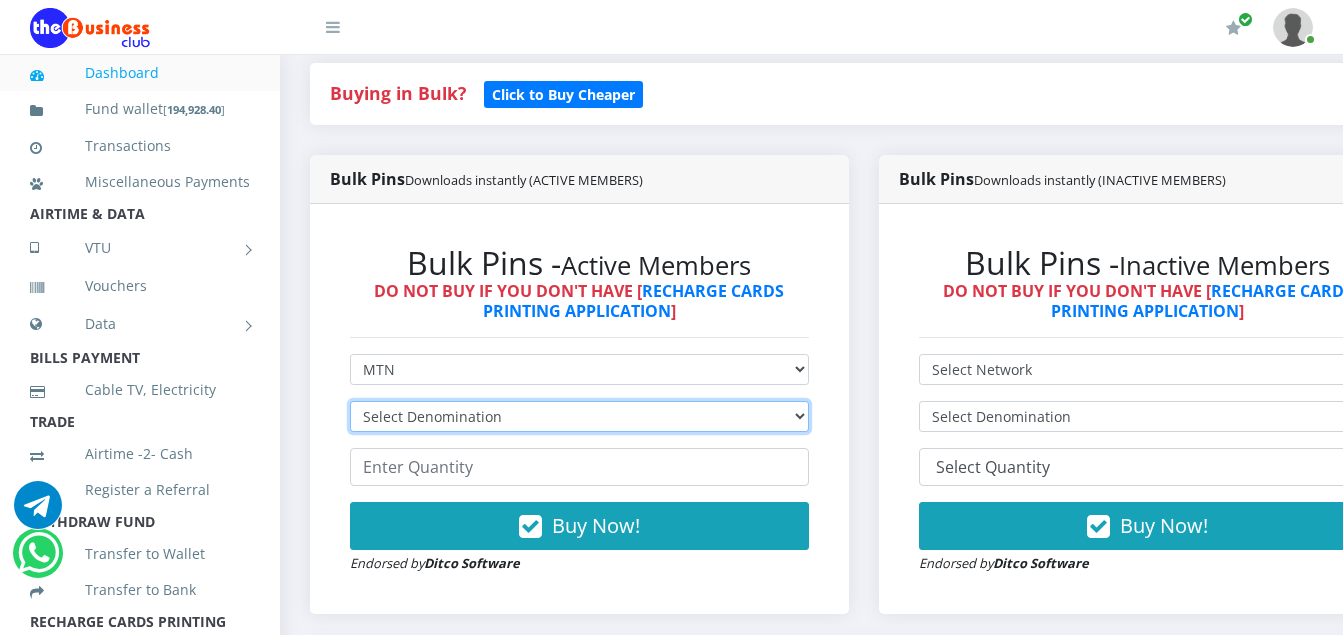 select on "484.7-500" 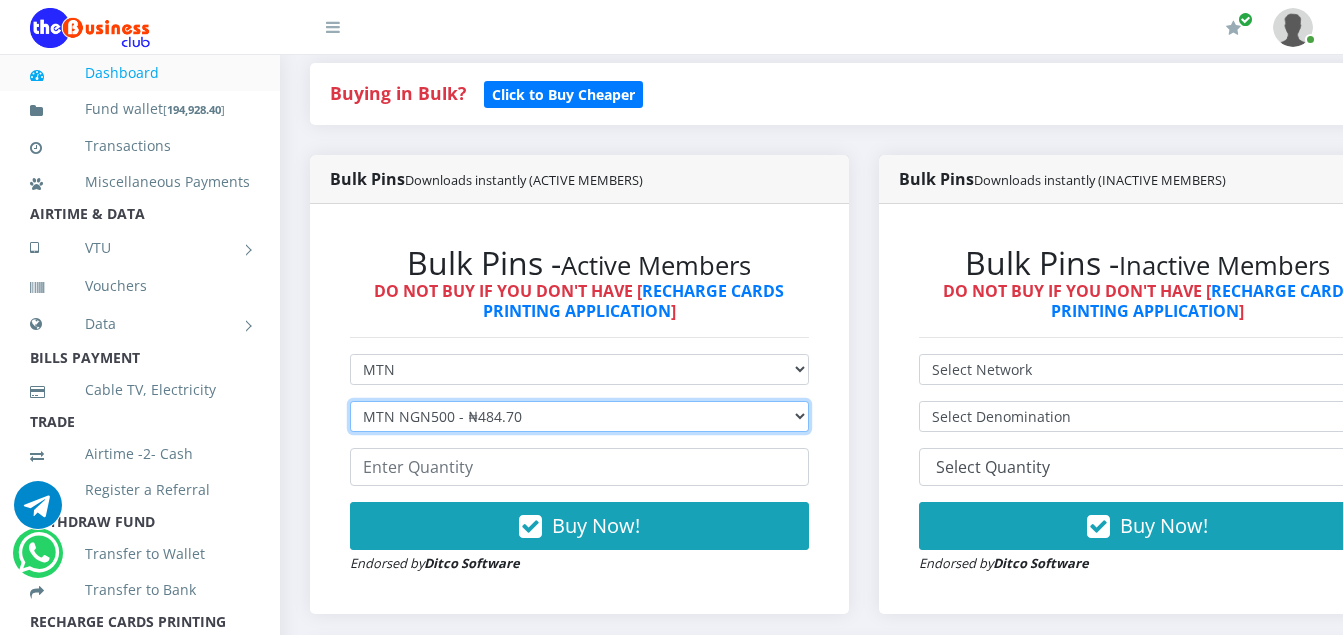 click on "Select Denomination MTN NGN100 - ₦96.94 MTN NGN200 - ₦193.88 MTN NGN400 - ₦387.76 MTN NGN500 - ₦484.70 MTN NGN1000 - ₦969.40 MTN NGN1500 - ₦1,454.10" at bounding box center [579, 416] 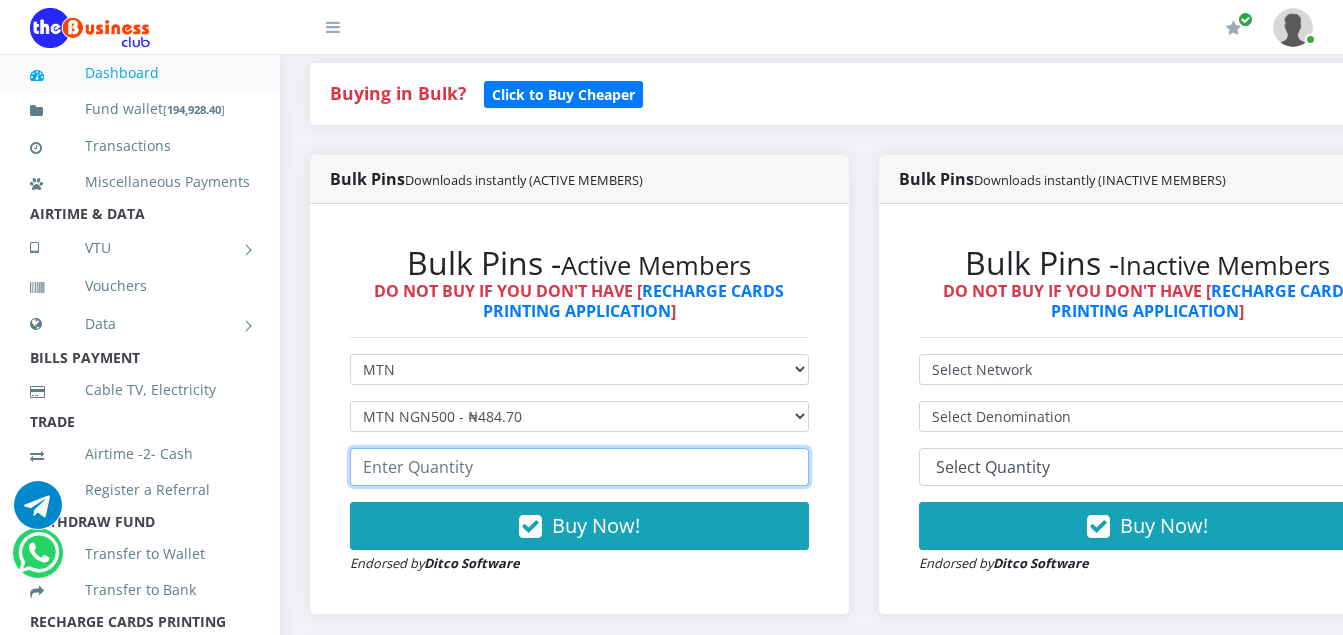 click at bounding box center (579, 467) 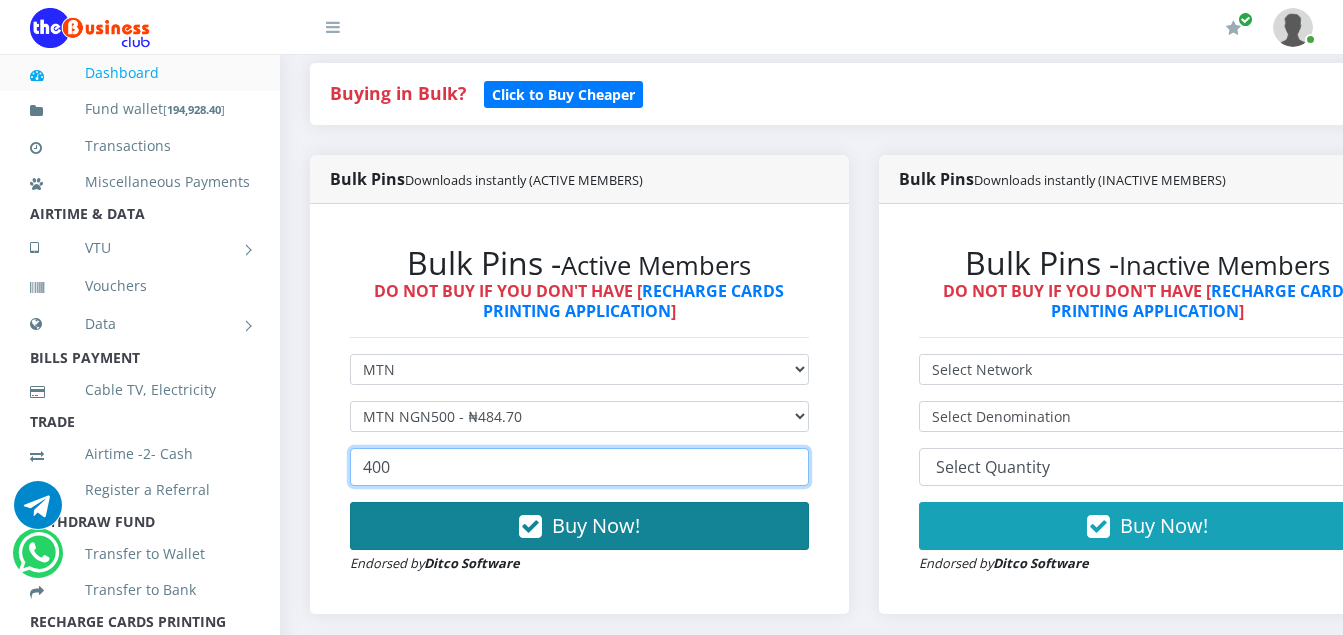 type on "400" 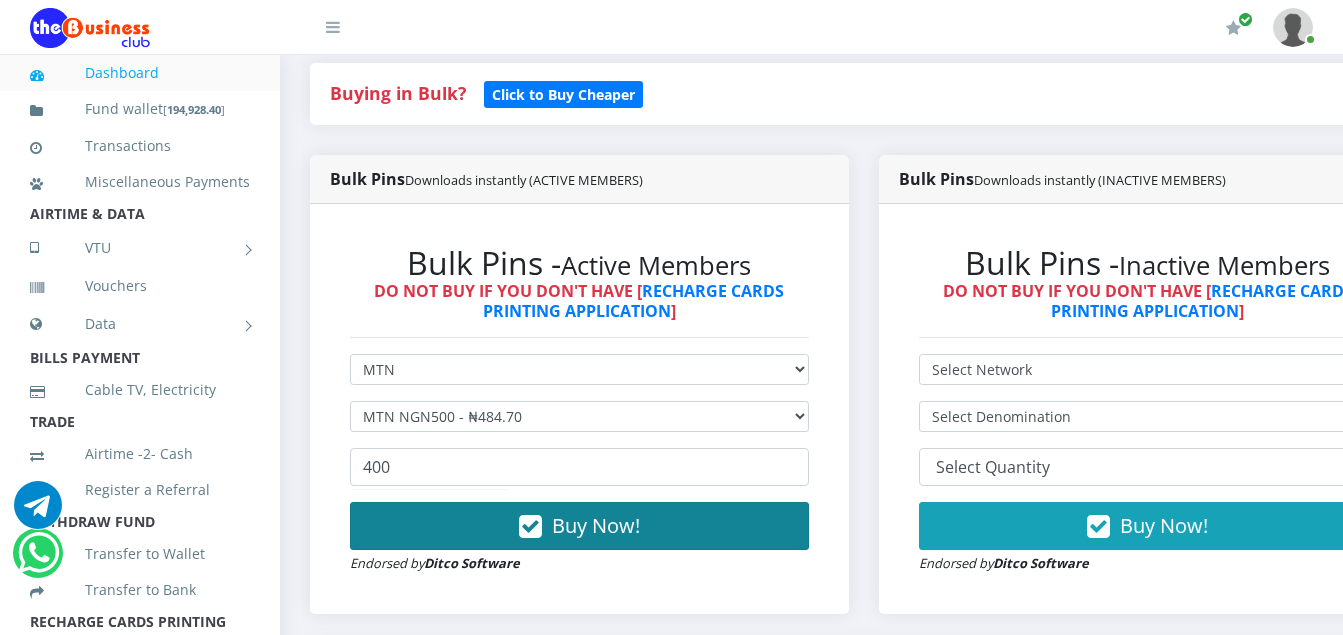 click at bounding box center (530, 527) 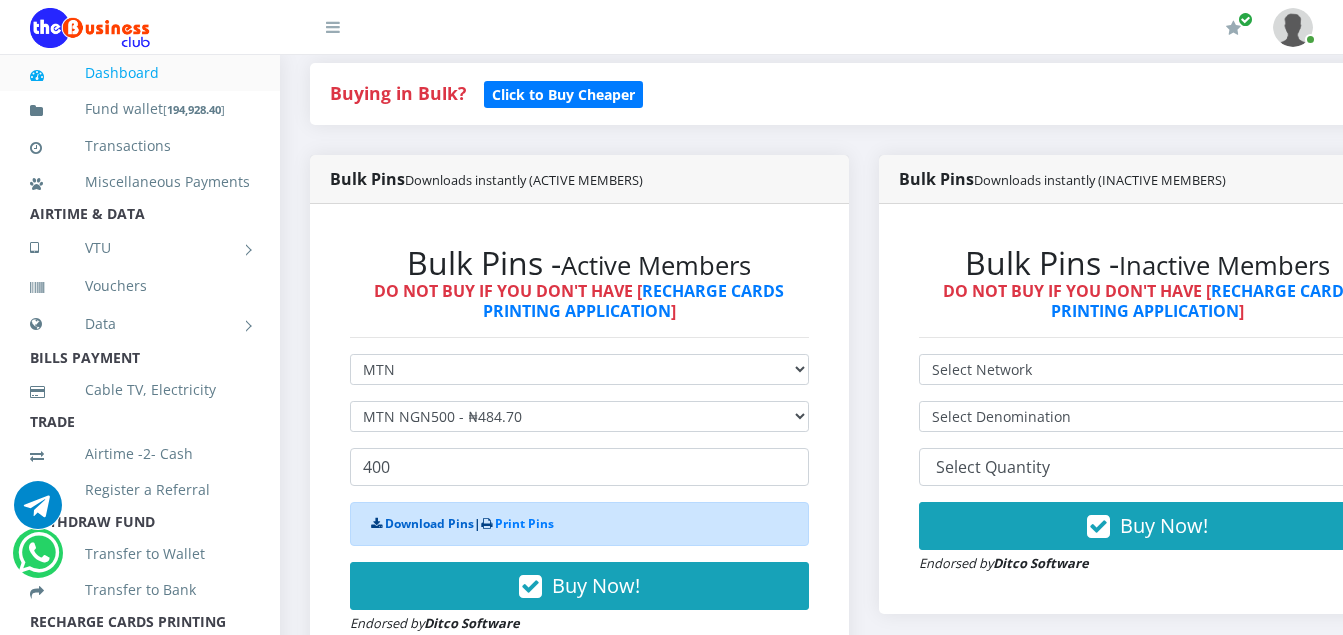 click on "Download Pins" at bounding box center (429, 523) 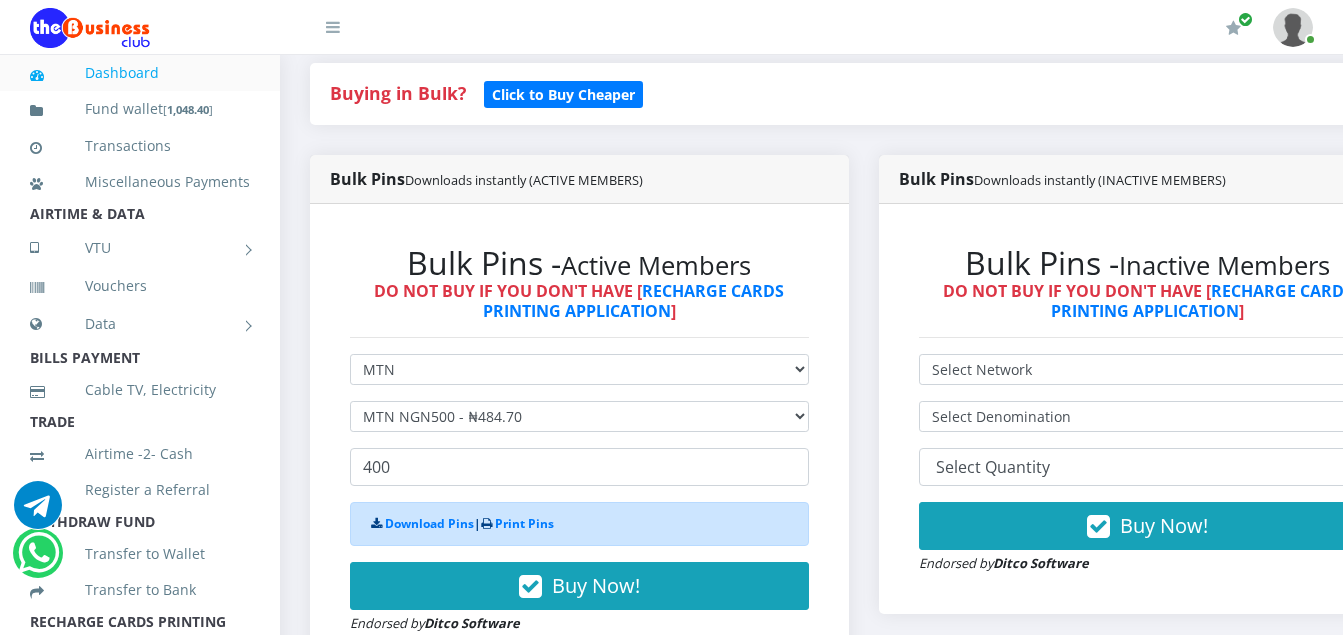 click on "Buying in Bulk?   Click to Buy Cheaper" at bounding box center (863, 94) 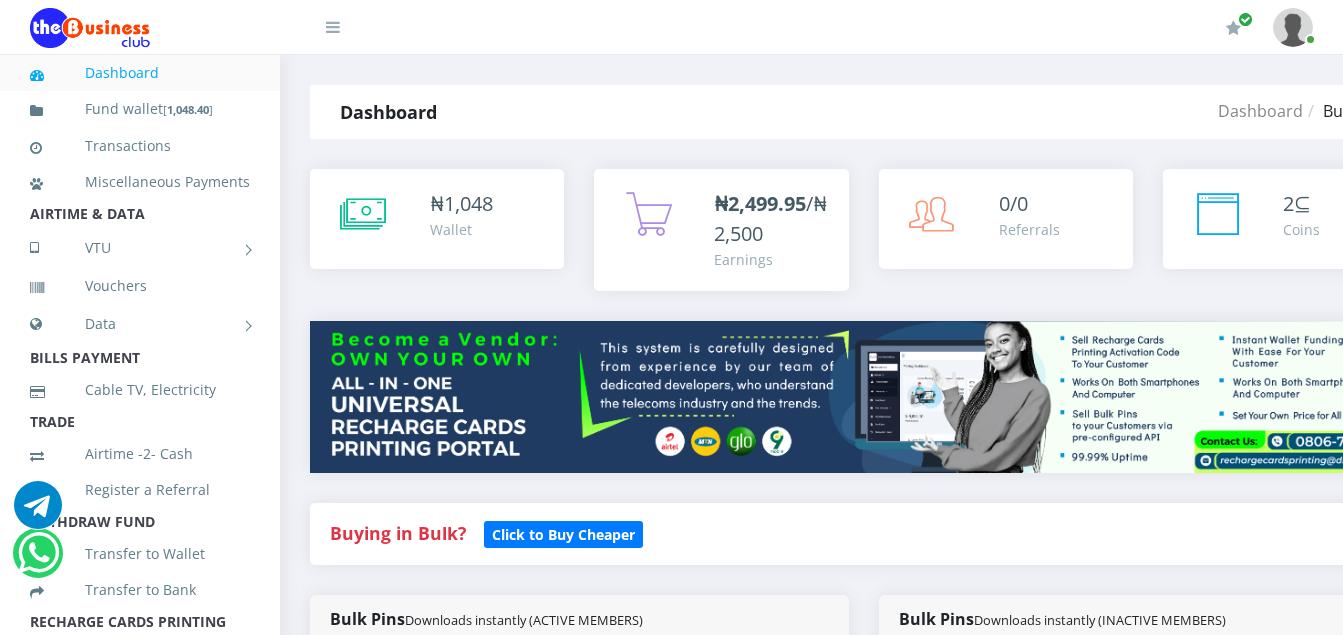 scroll, scrollTop: 0, scrollLeft: 0, axis: both 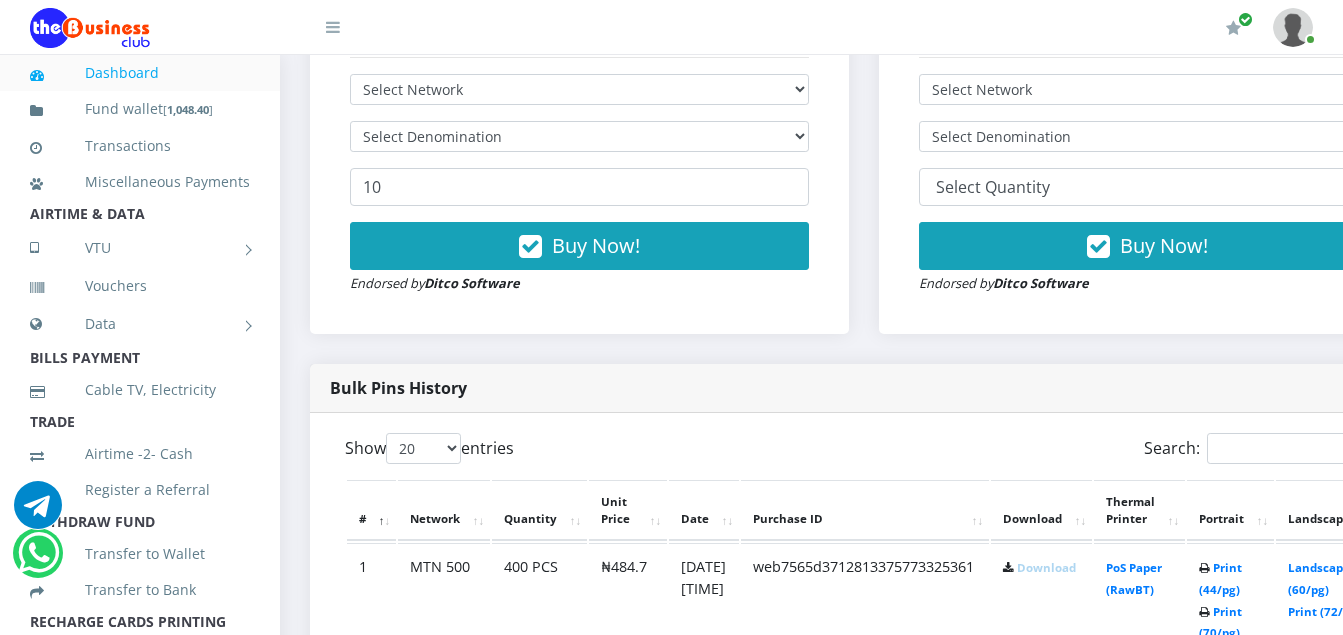 click on "Download" at bounding box center (1046, 567) 